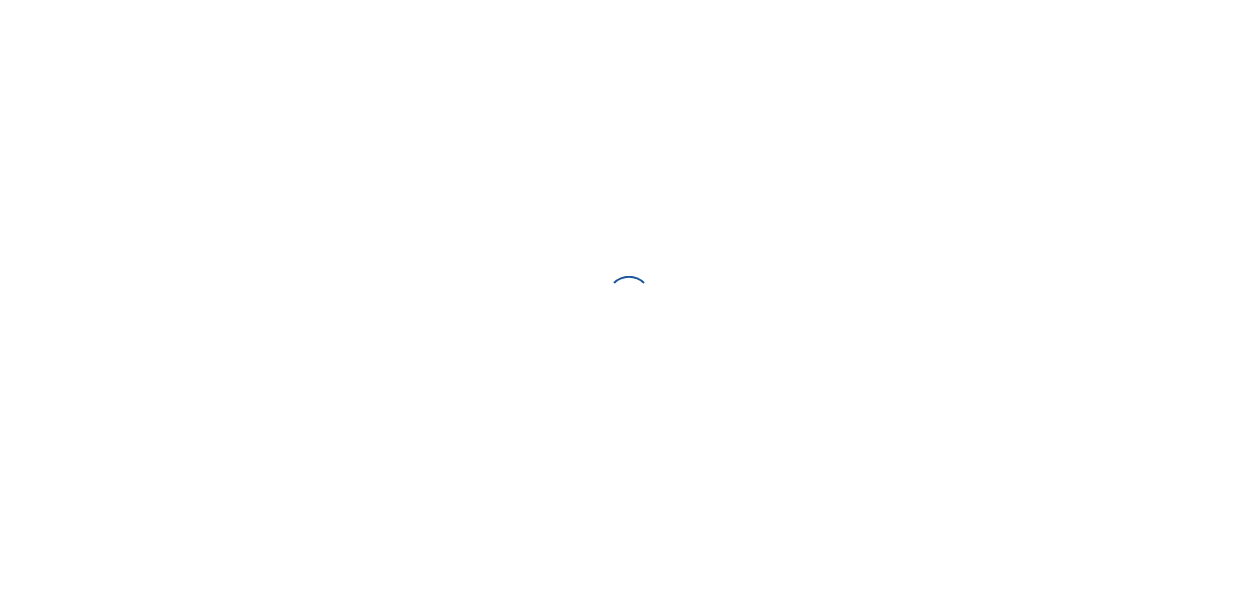 scroll, scrollTop: 0, scrollLeft: 0, axis: both 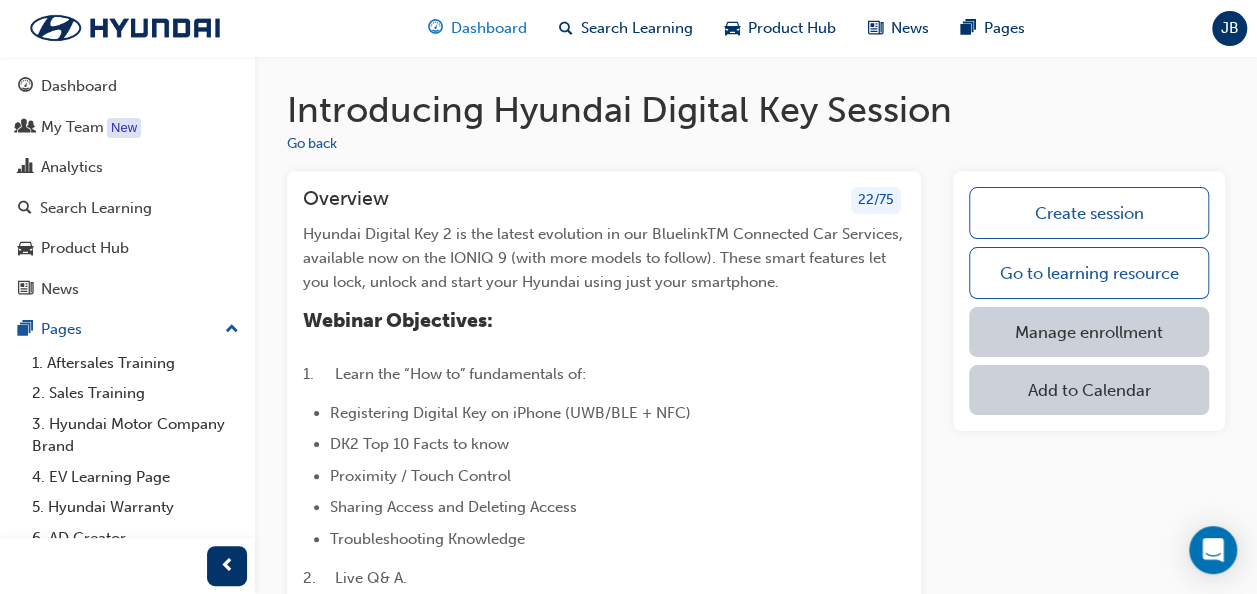 click on "Dashboard" at bounding box center [489, 28] 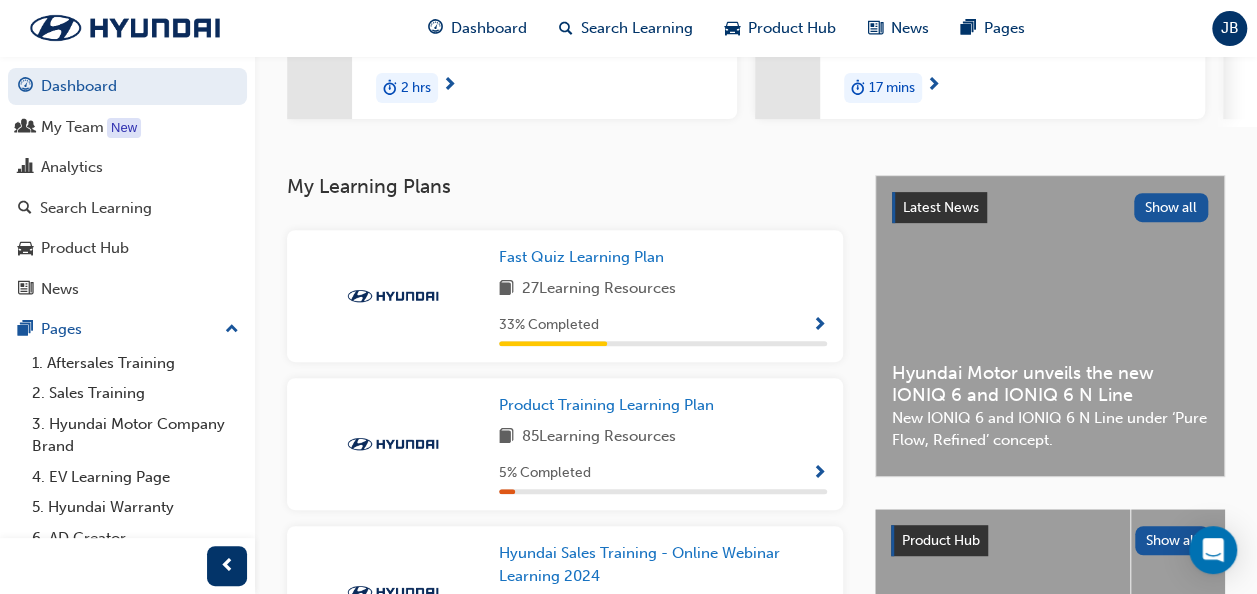 scroll, scrollTop: 302, scrollLeft: 0, axis: vertical 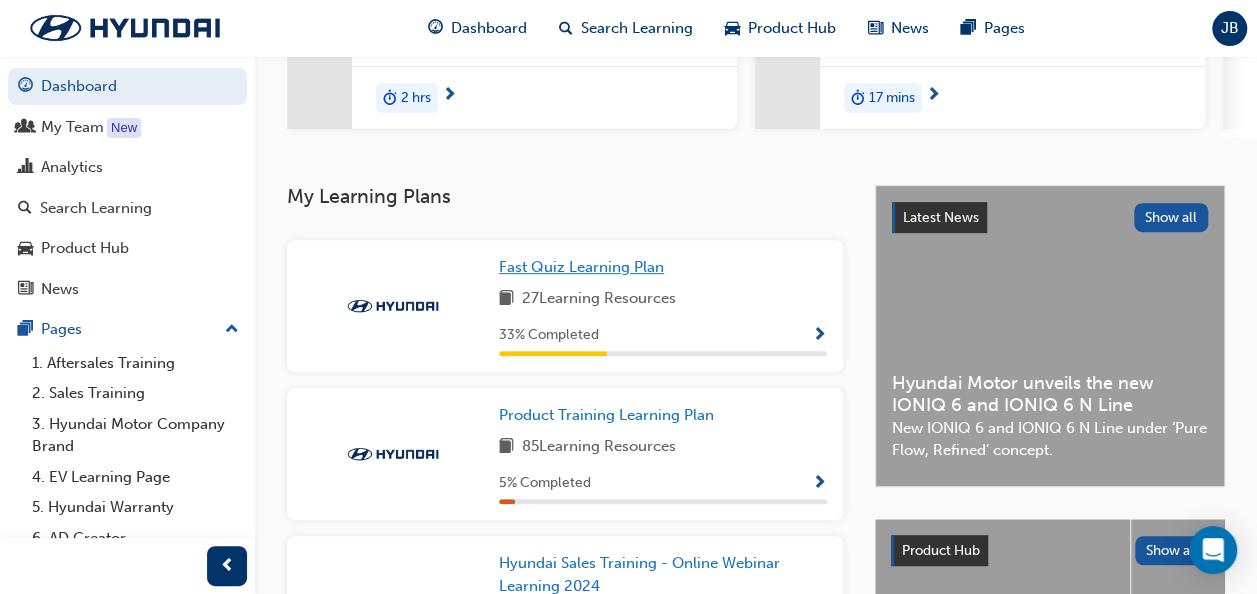 click on "Fast Quiz Learning Plan" at bounding box center (581, 267) 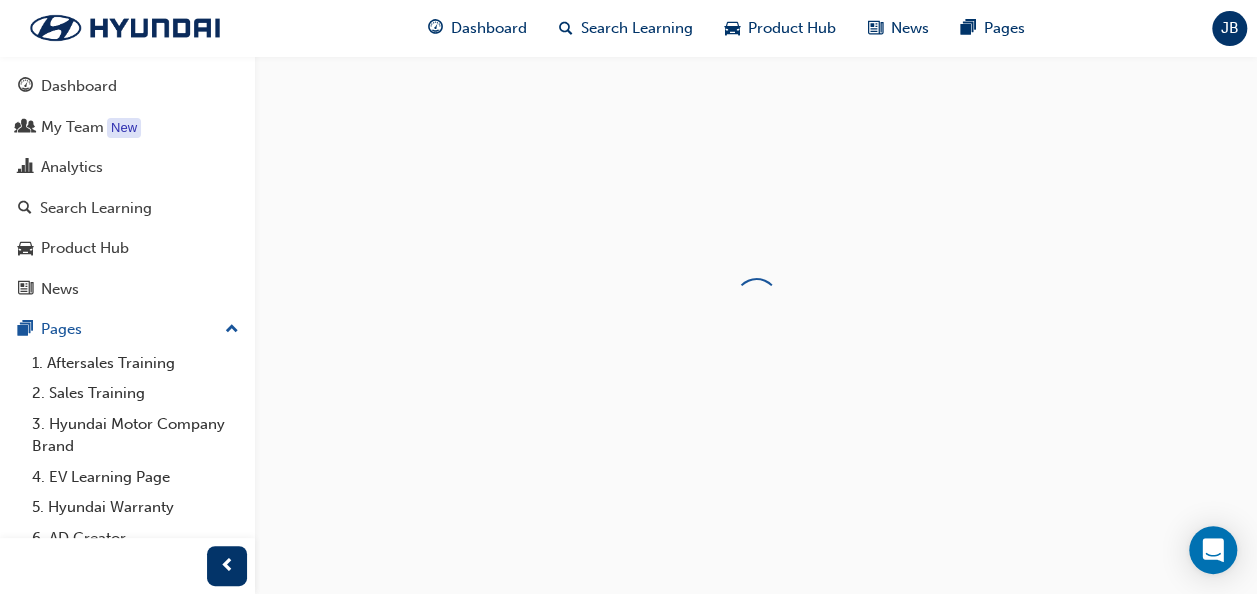 scroll, scrollTop: 0, scrollLeft: 0, axis: both 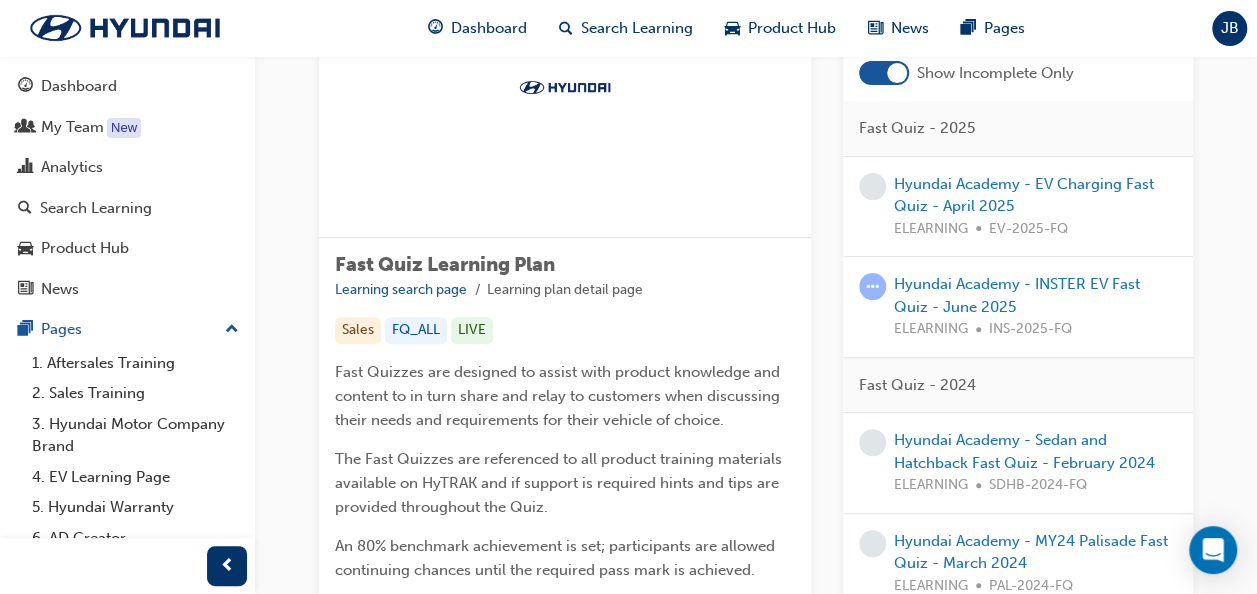 click at bounding box center [897, 73] 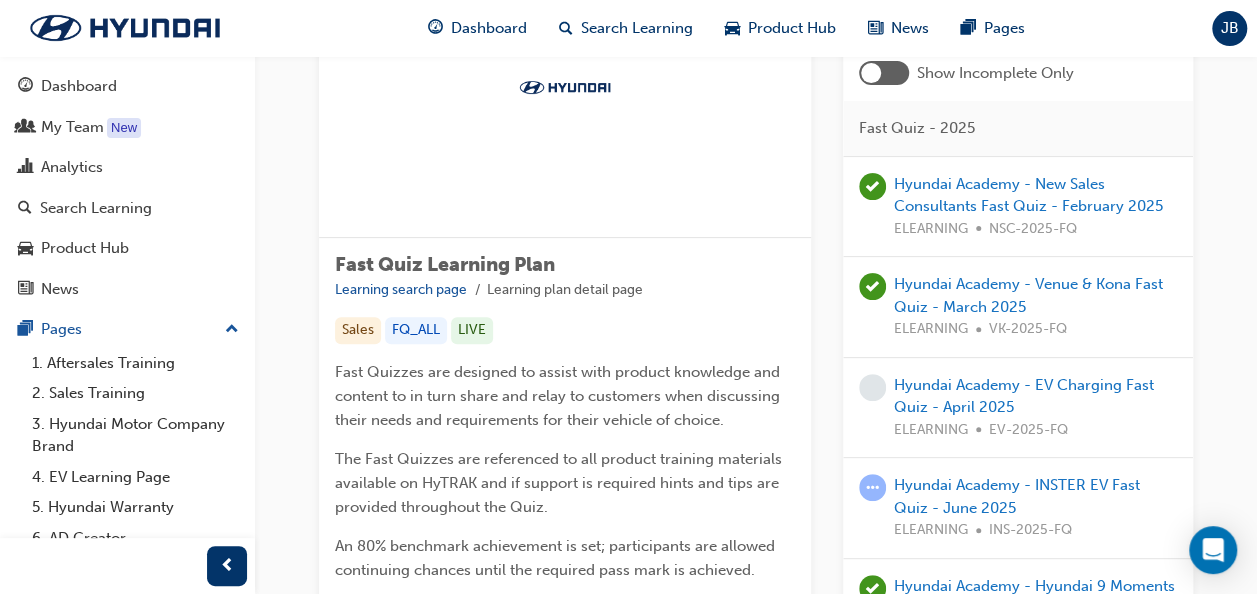 click at bounding box center (871, 73) 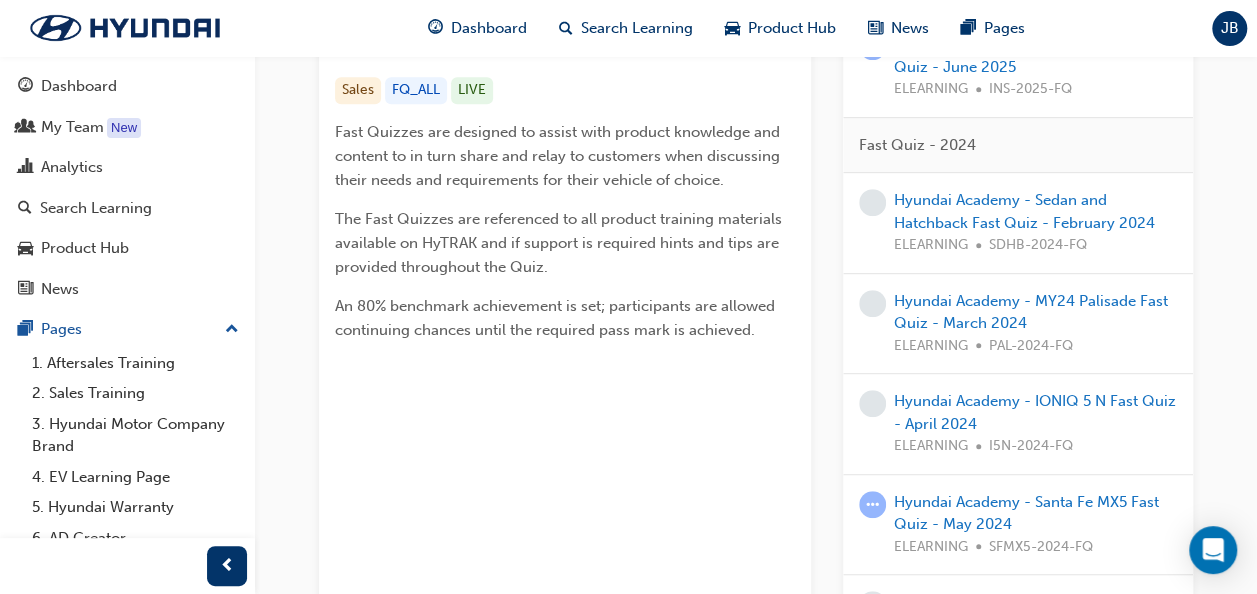 scroll, scrollTop: 446, scrollLeft: 0, axis: vertical 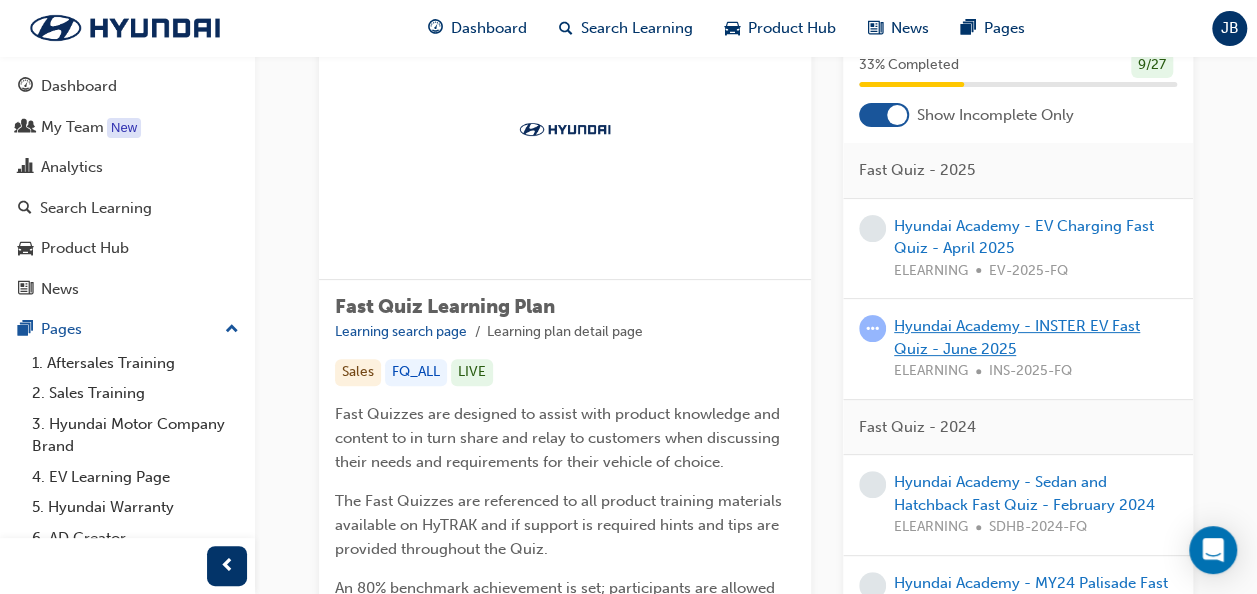 click on "Hyundai Academy - INSTER EV Fast Quiz - June 2025" at bounding box center [1017, 337] 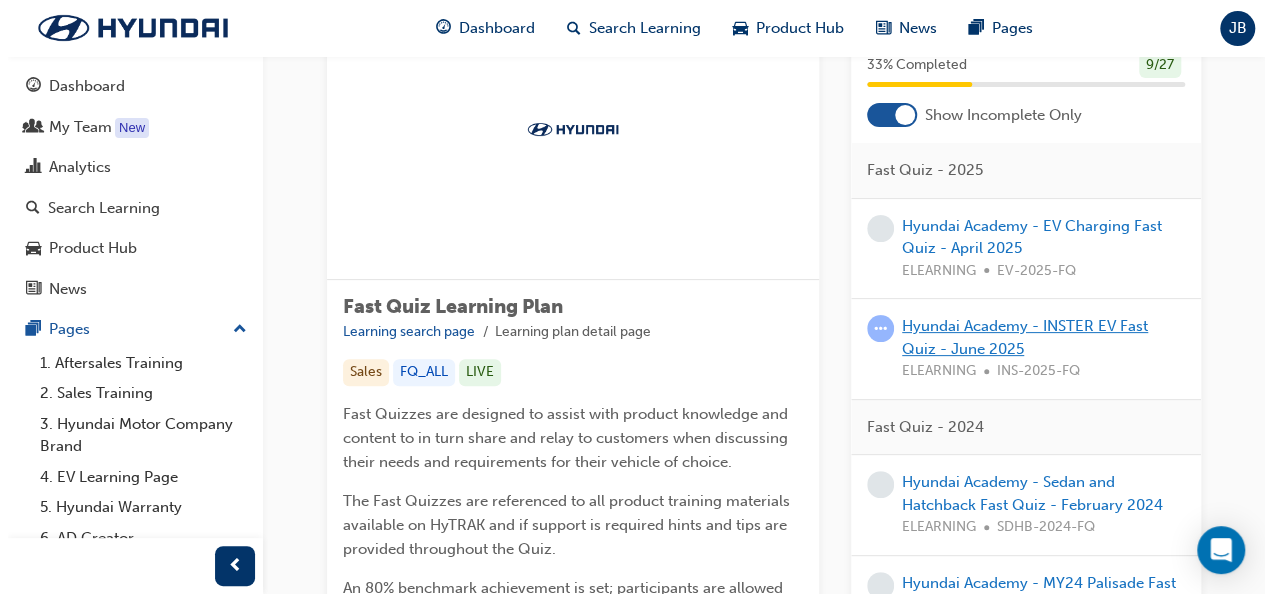 scroll, scrollTop: 0, scrollLeft: 0, axis: both 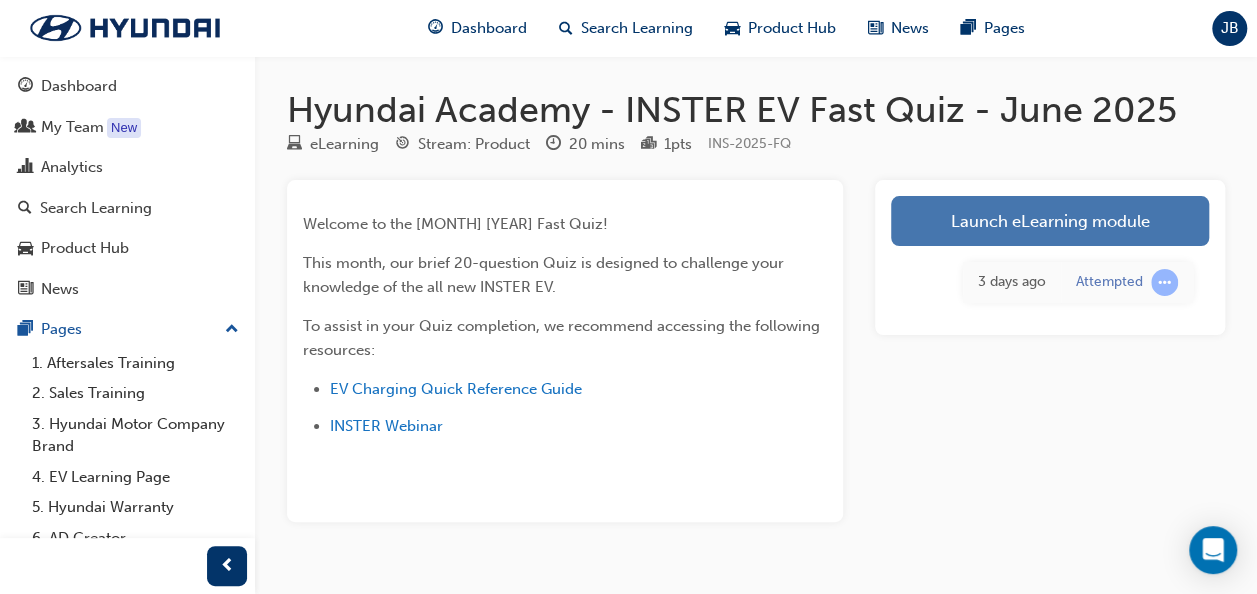 click on "Launch eLearning module" at bounding box center (1050, 221) 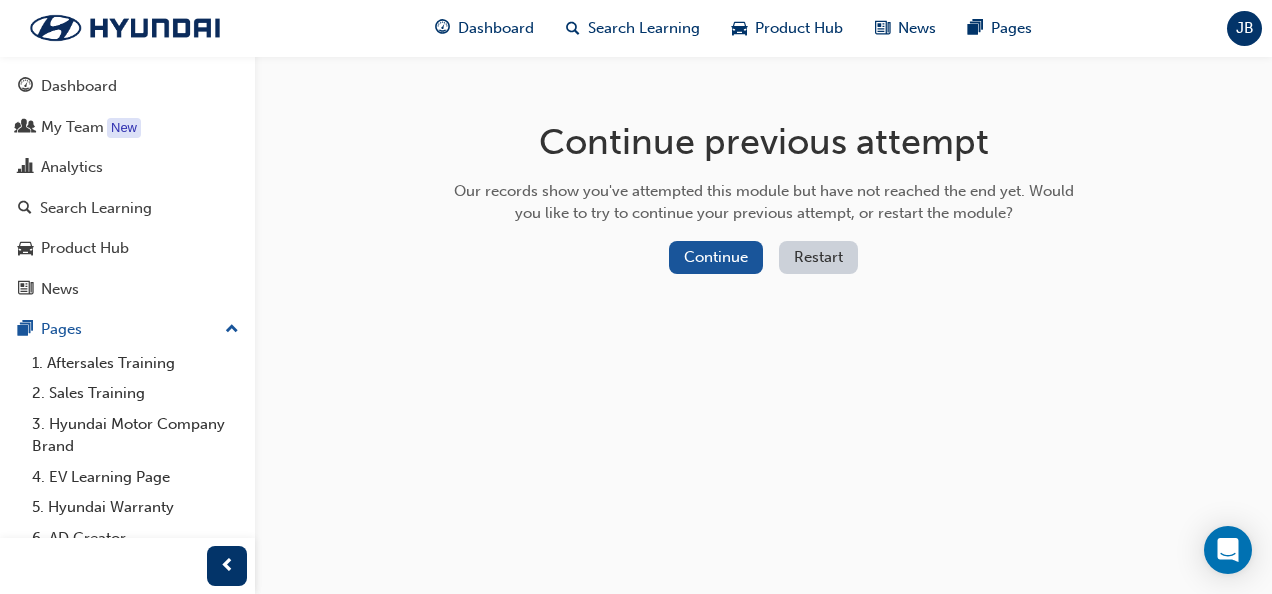 click on "Our records show you've attempted this module but have not reached the end yet. Would you like to try to continue your previous attempt, or restart the module?" at bounding box center [764, 202] 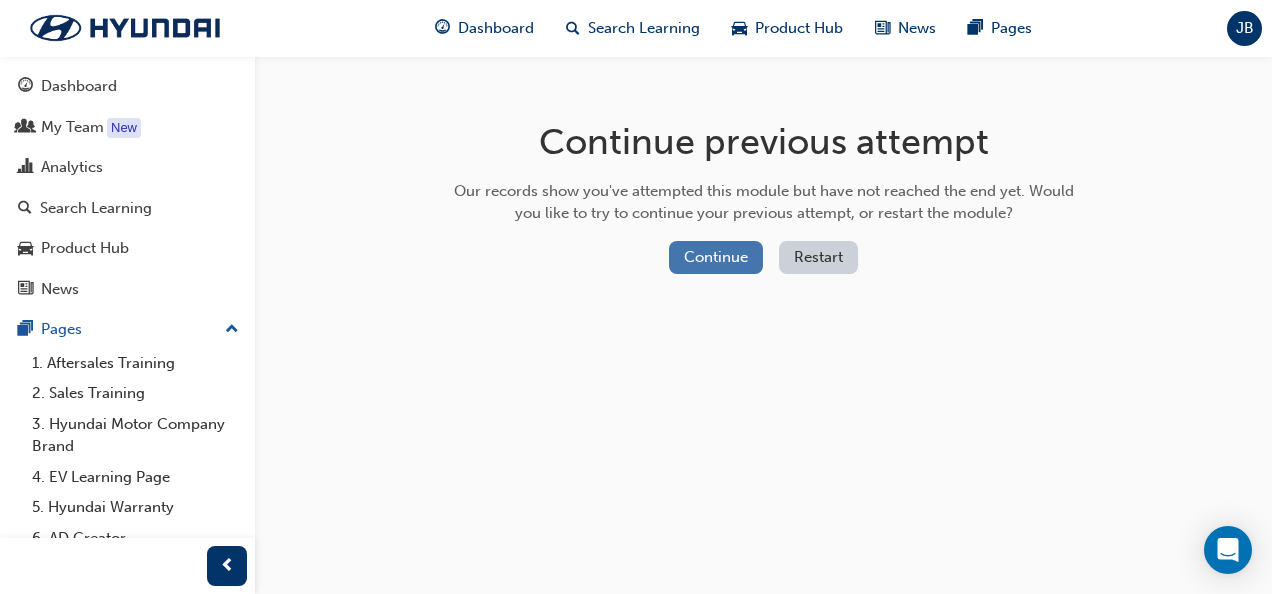 click on "Continue" at bounding box center (716, 257) 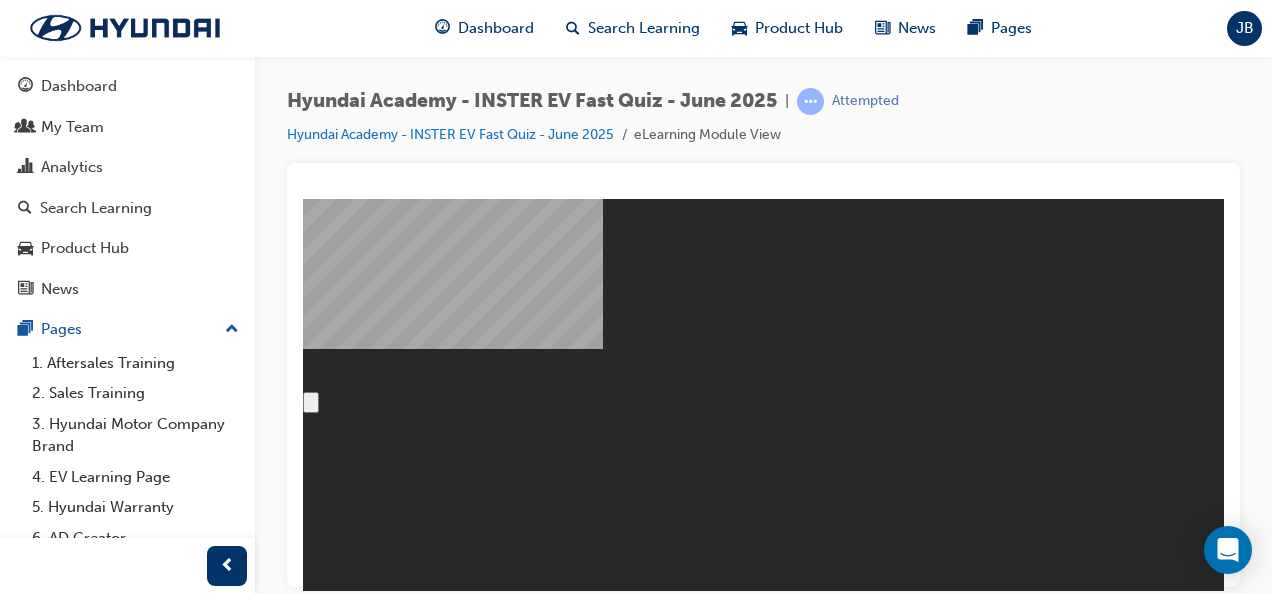 scroll, scrollTop: 0, scrollLeft: 0, axis: both 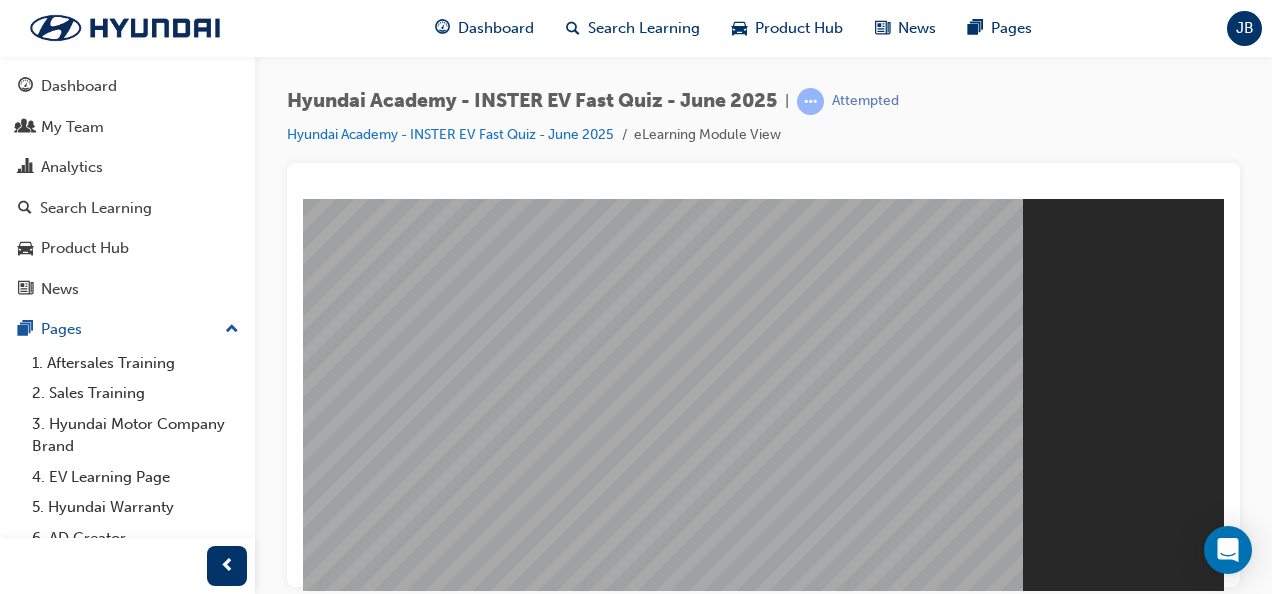 click on "Restart" at bounding box center (351, 863) 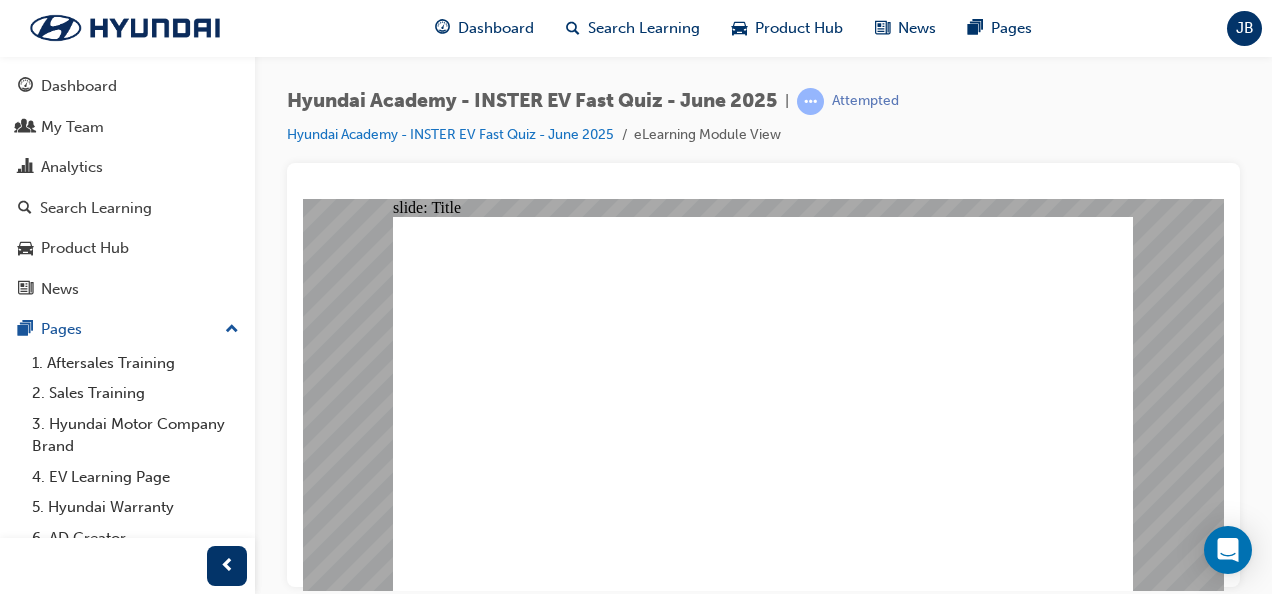 click at bounding box center [763, 2253] 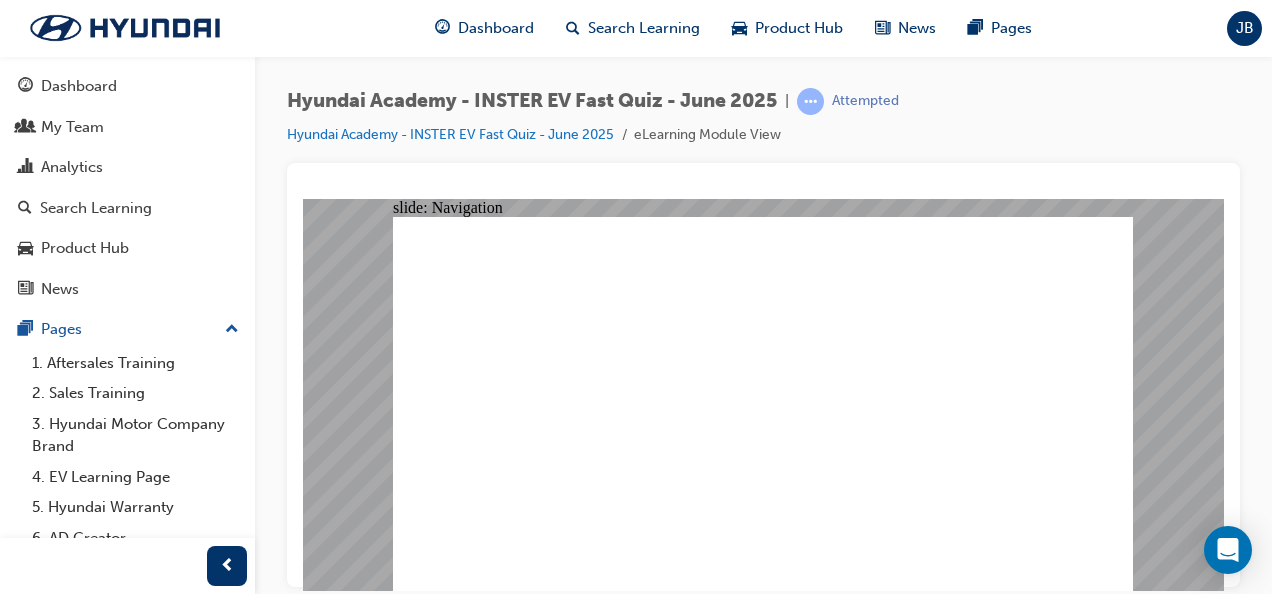 click 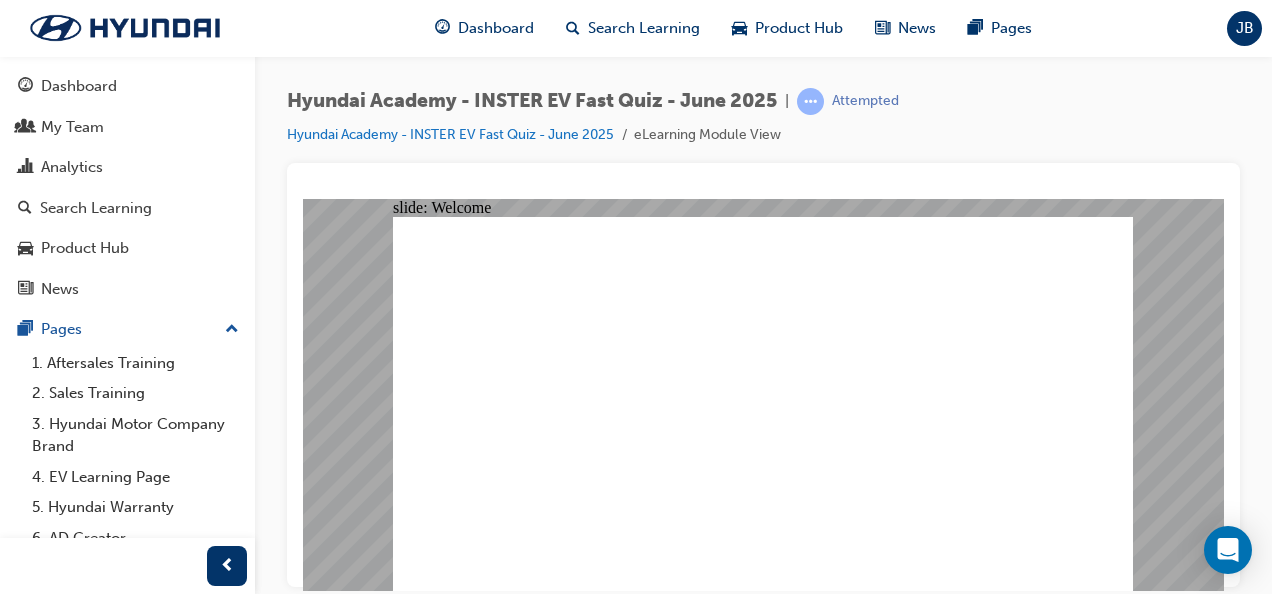 click 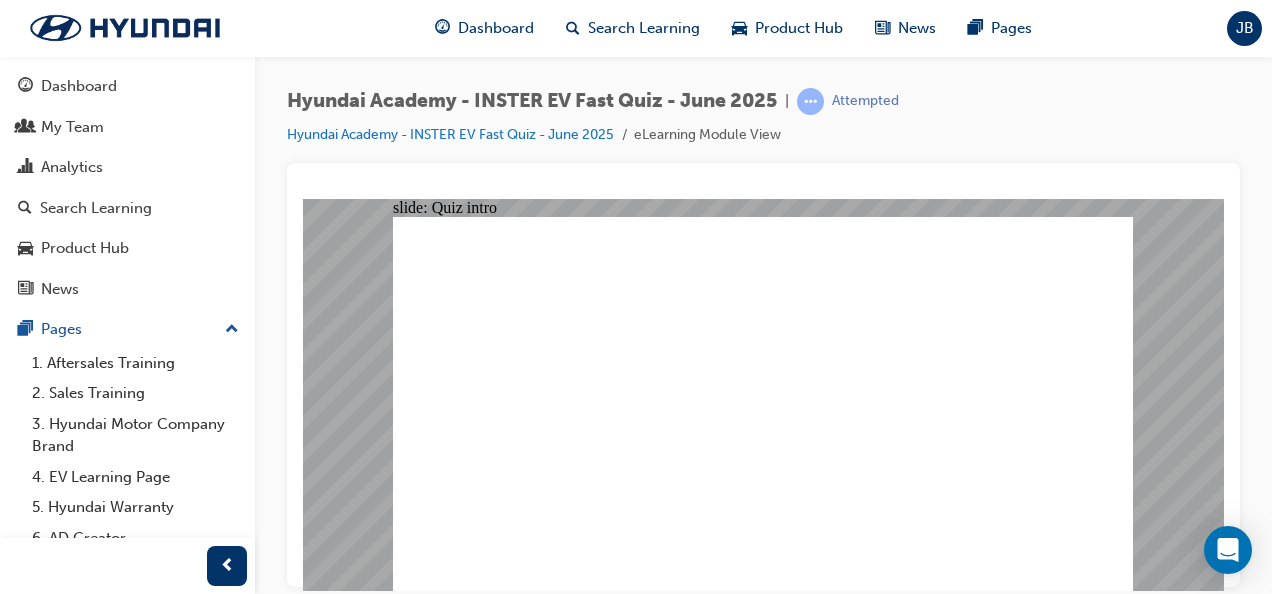 click 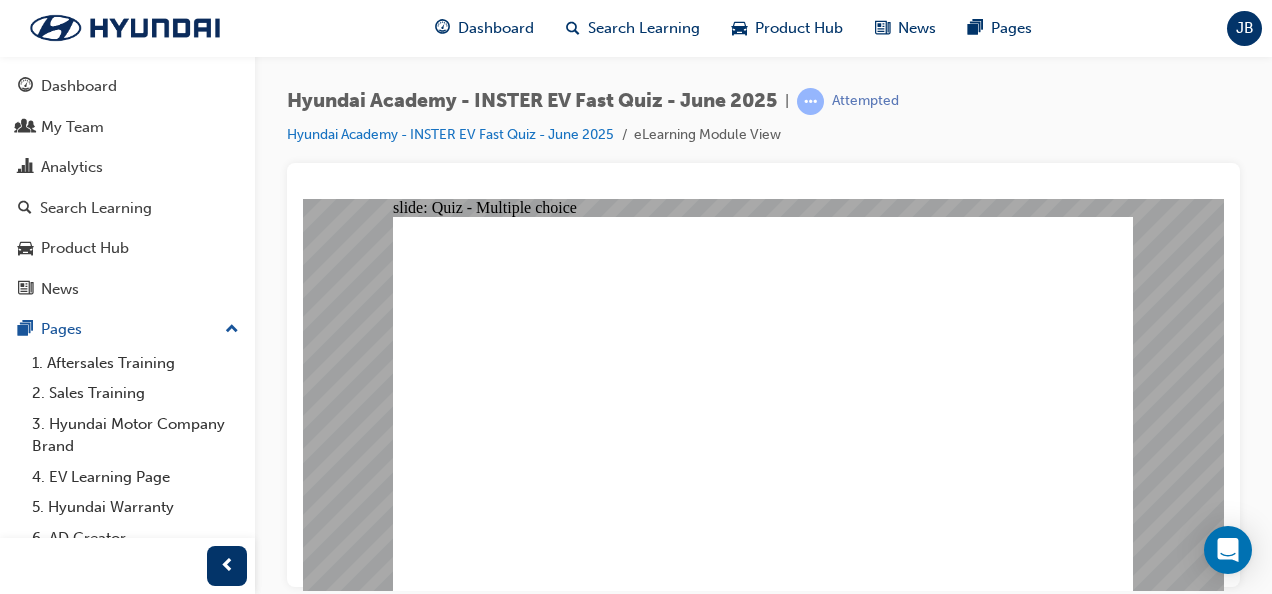 click 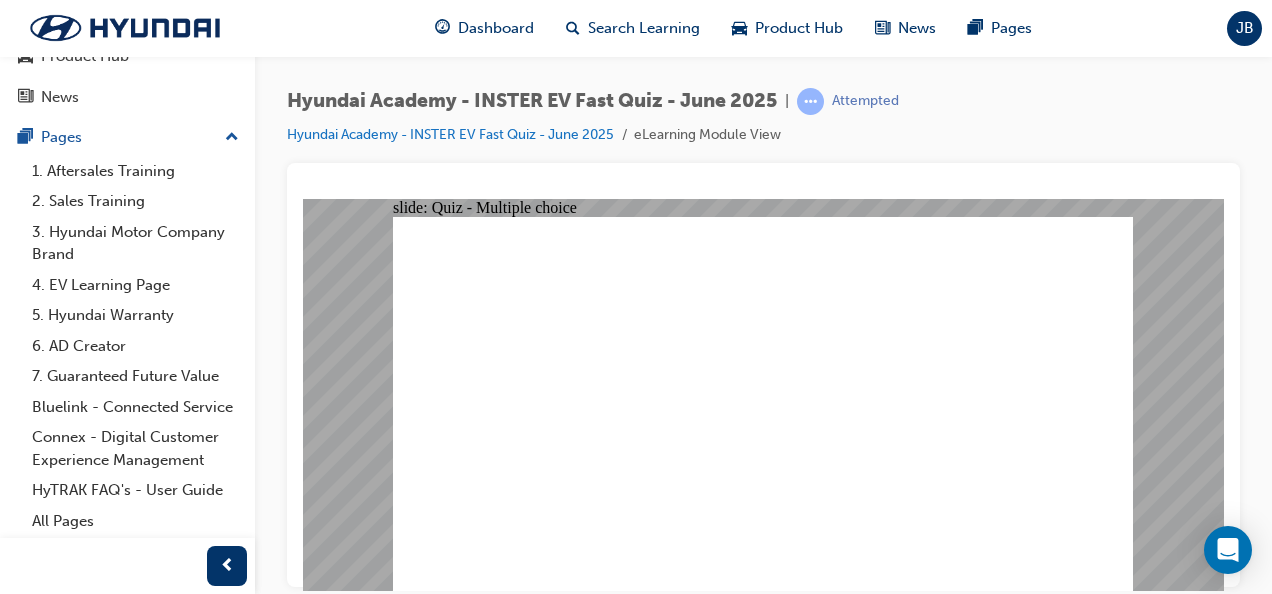 scroll, scrollTop: 214, scrollLeft: 0, axis: vertical 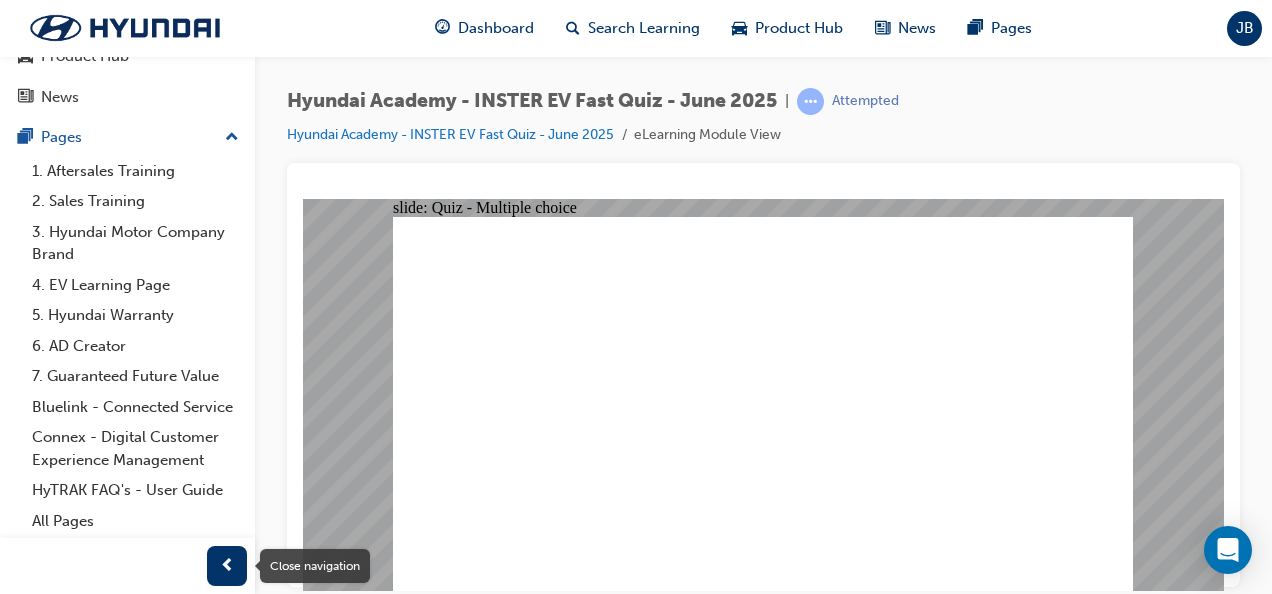 click at bounding box center [227, 566] 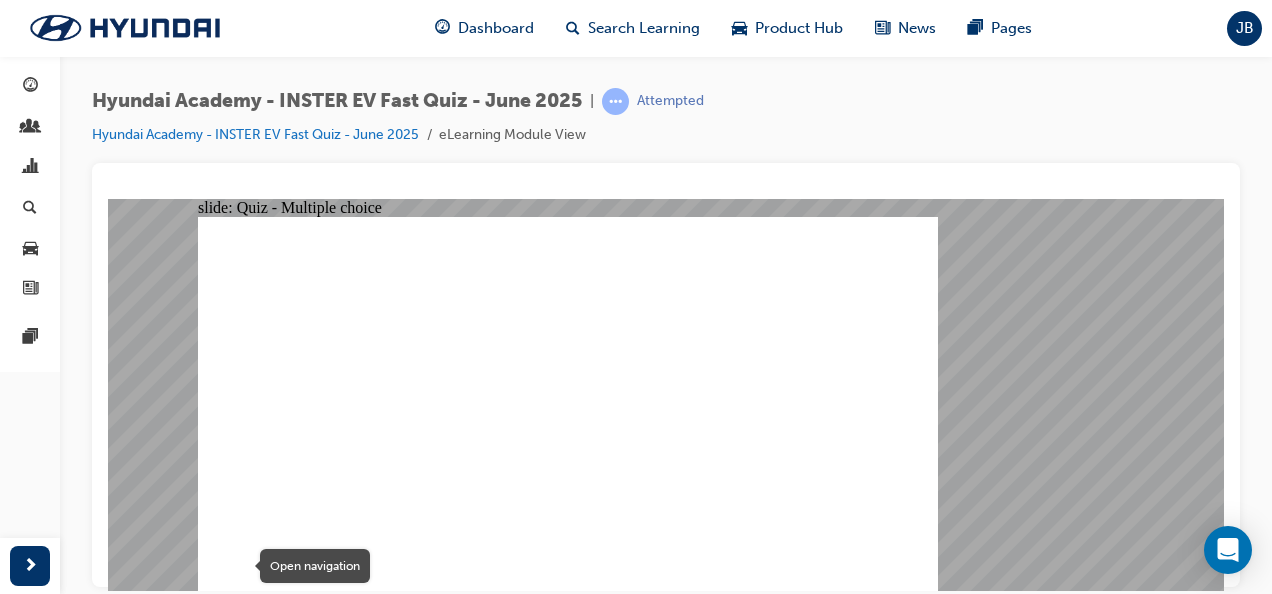 scroll, scrollTop: 0, scrollLeft: 0, axis: both 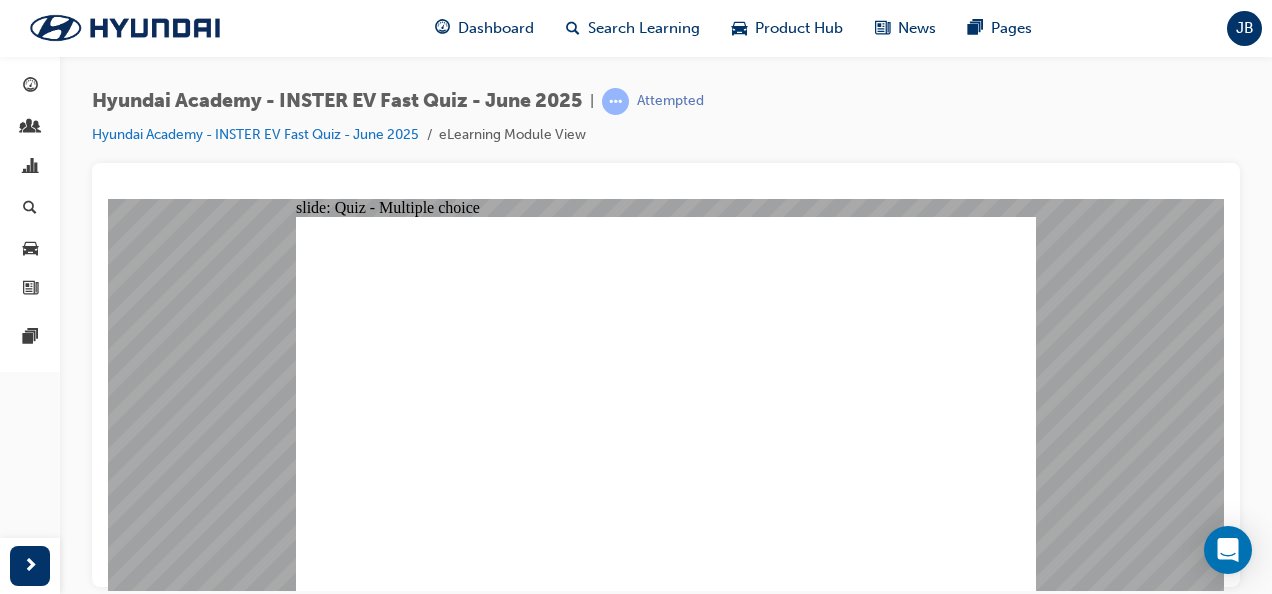 click on "Hyundai Academy - INSTER EV Fast Quiz - [MONTH] [YEAR] | Attempted Hyundai Academy - INSTER EV Fast Quiz - [MONTH] [YEAR] eLearning Module View" at bounding box center [666, 300] 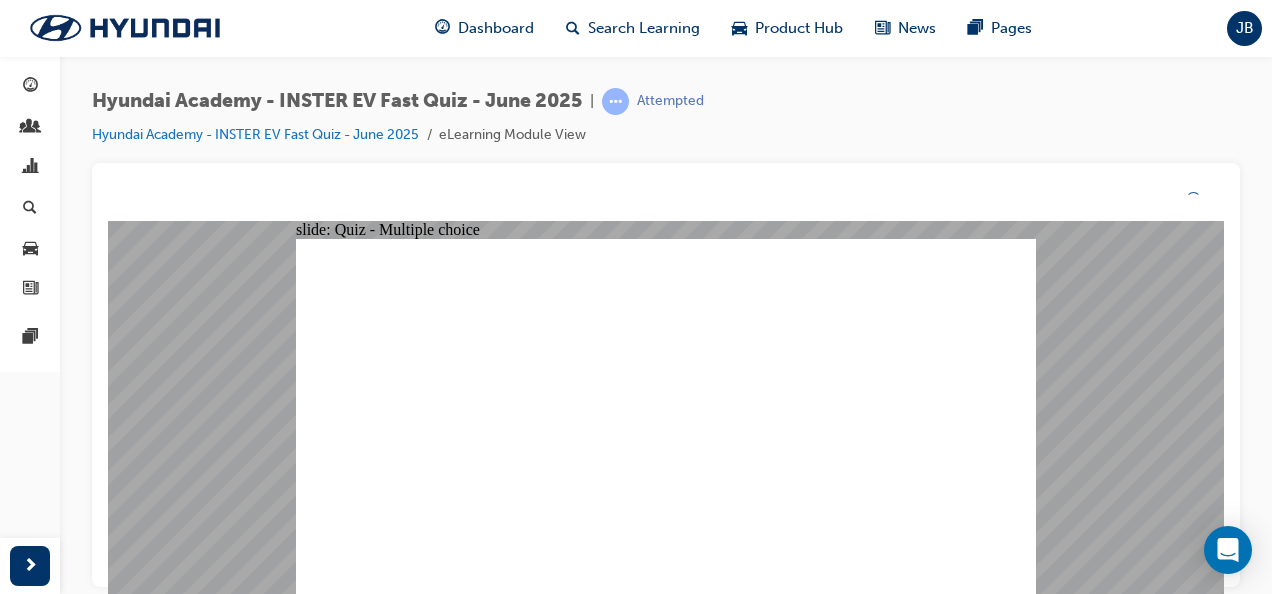 click 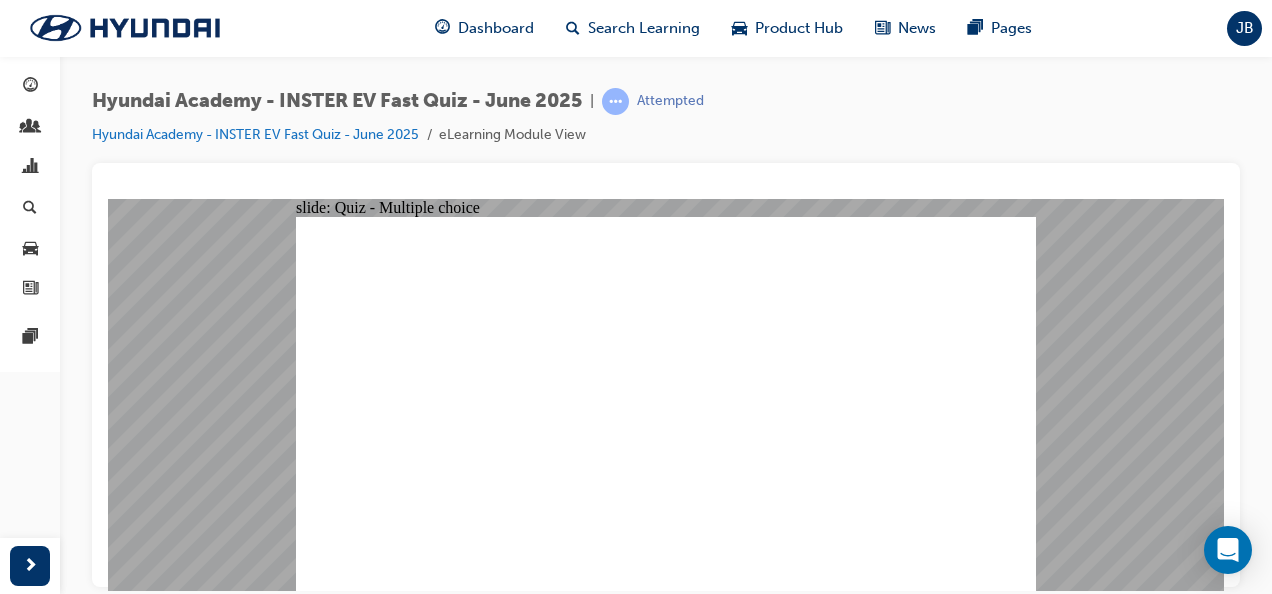 click 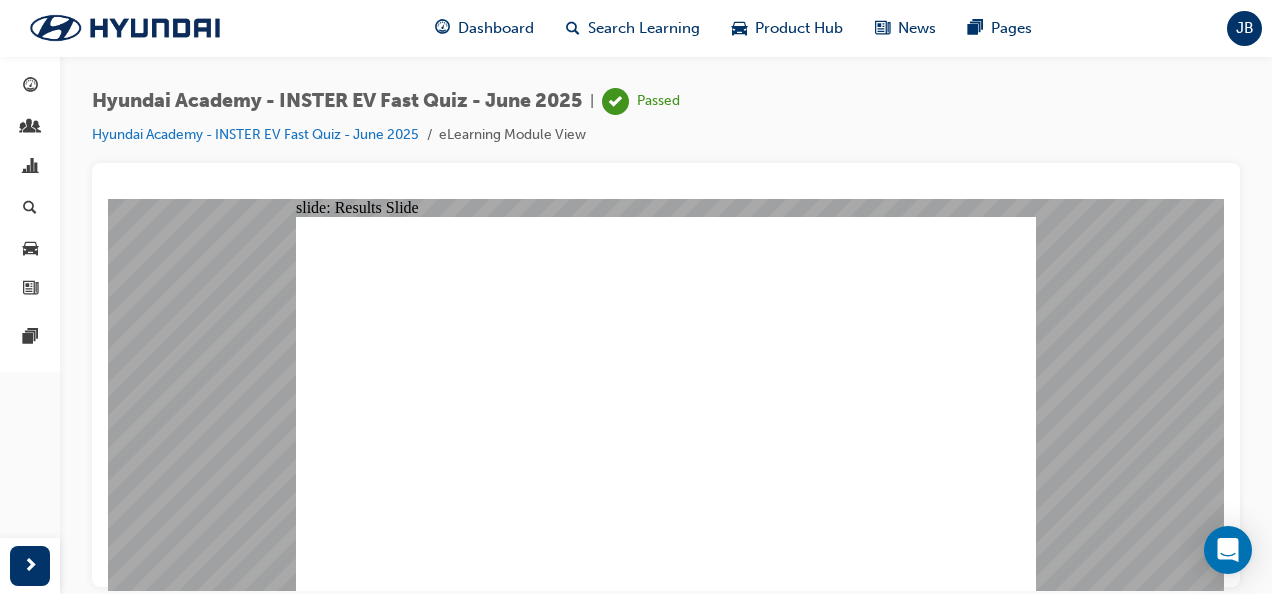 click 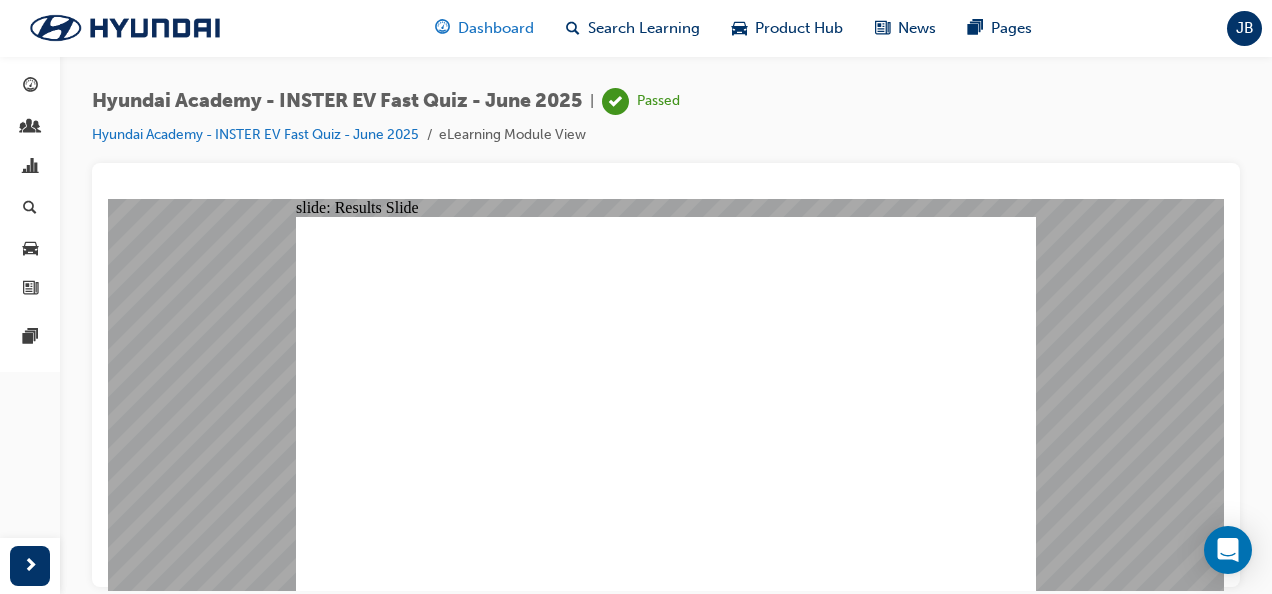 click on "Dashboard" at bounding box center (496, 28) 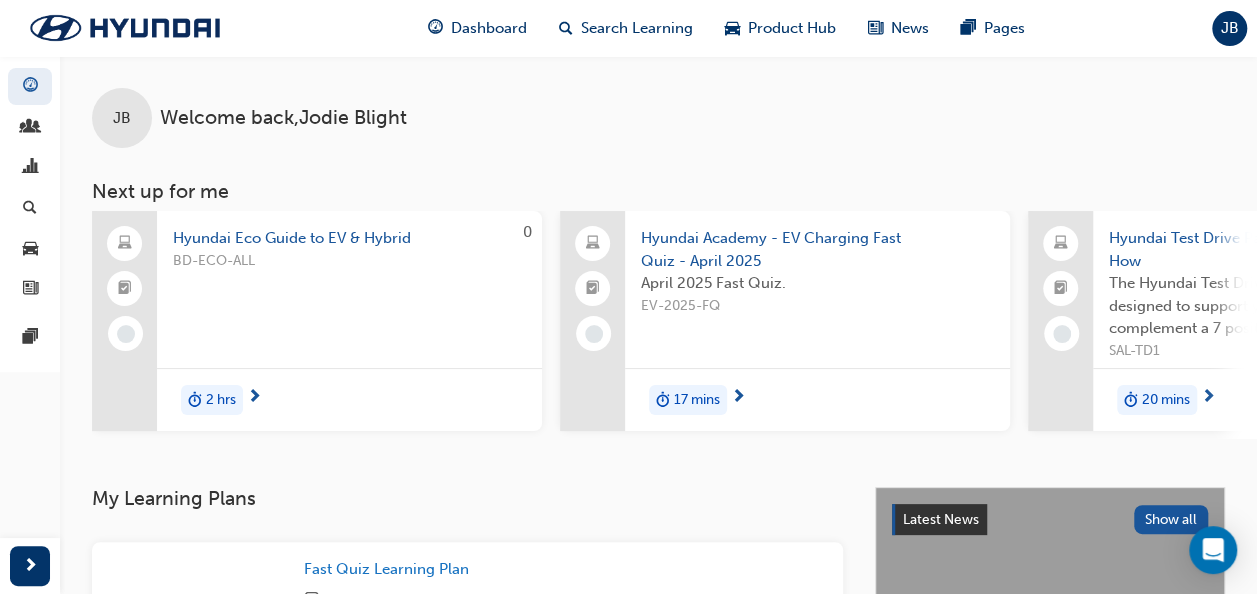 drag, startPoint x: 711, startPoint y: 238, endPoint x: 665, endPoint y: 390, distance: 158.80806 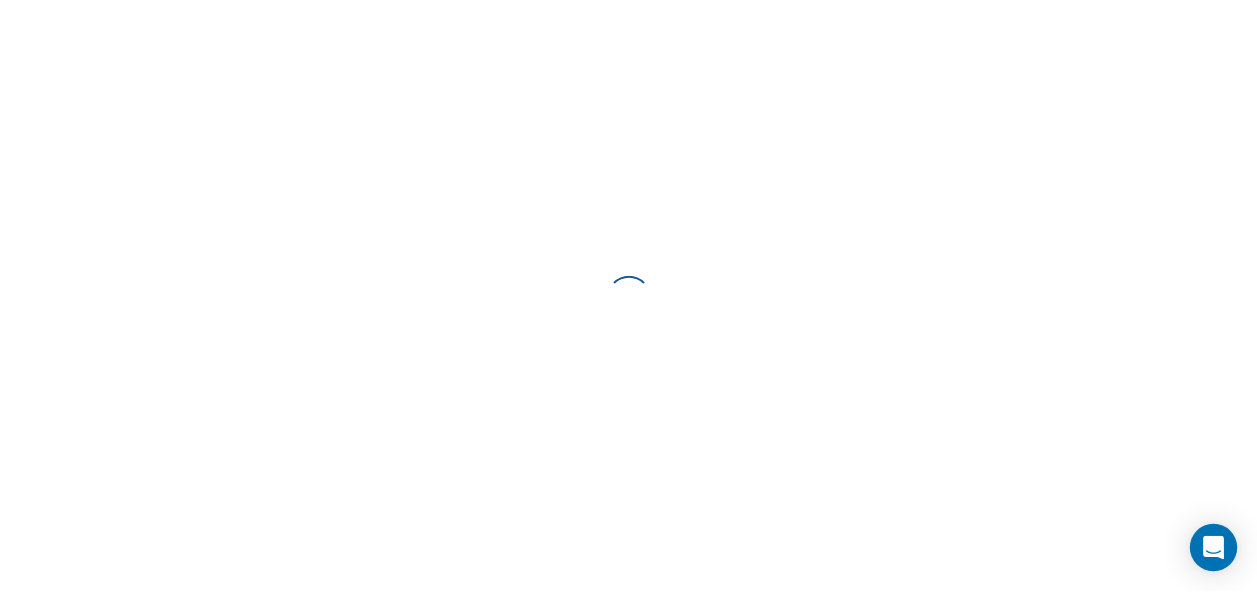 scroll, scrollTop: 0, scrollLeft: 0, axis: both 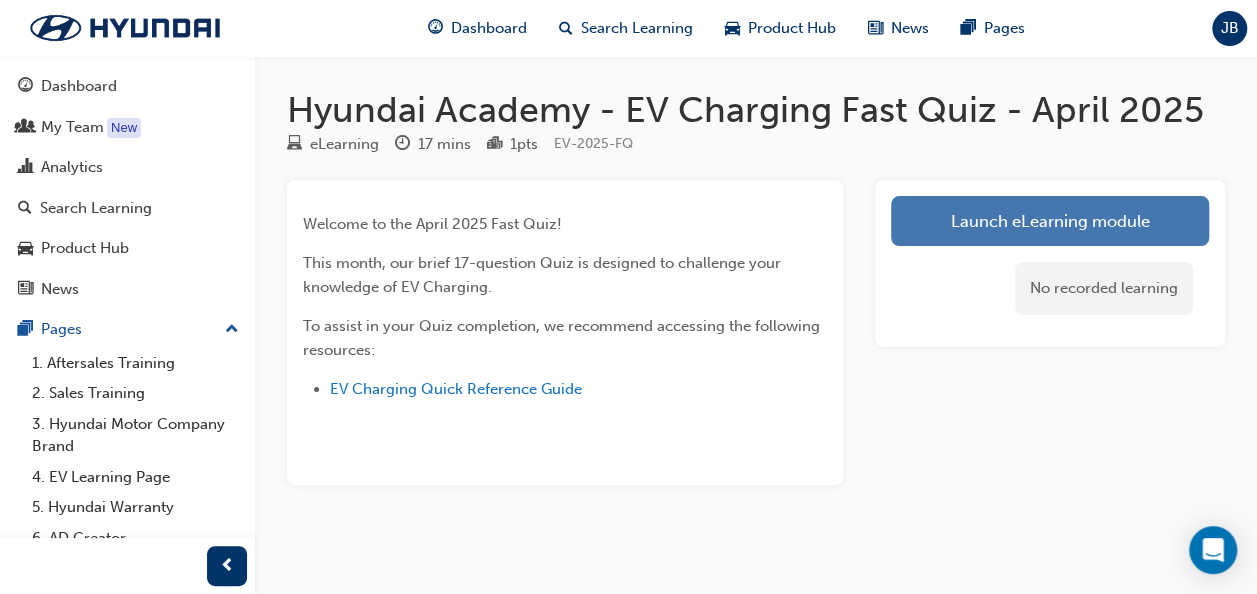click on "Launch eLearning module" at bounding box center [1050, 221] 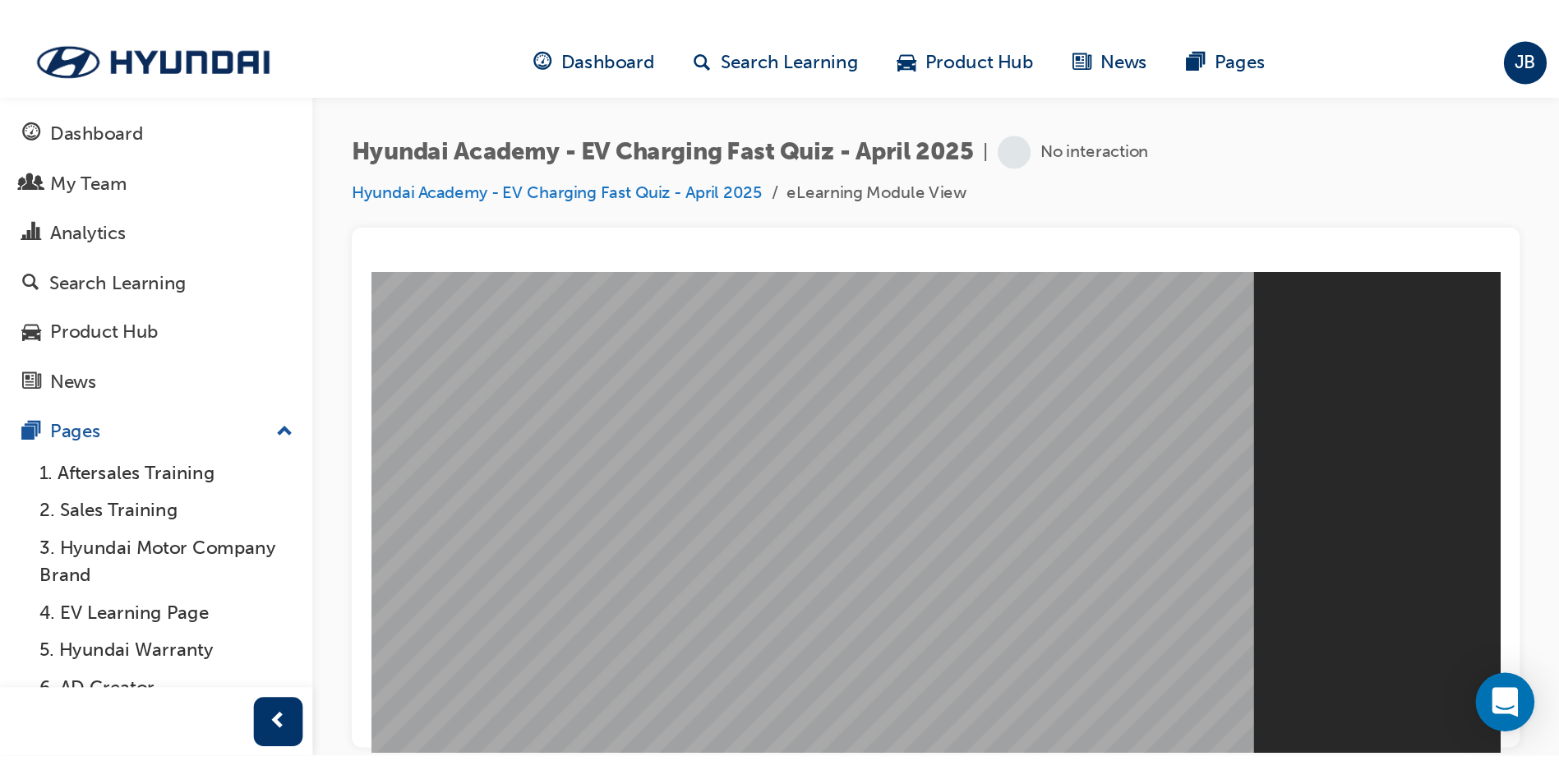 scroll, scrollTop: 0, scrollLeft: 0, axis: both 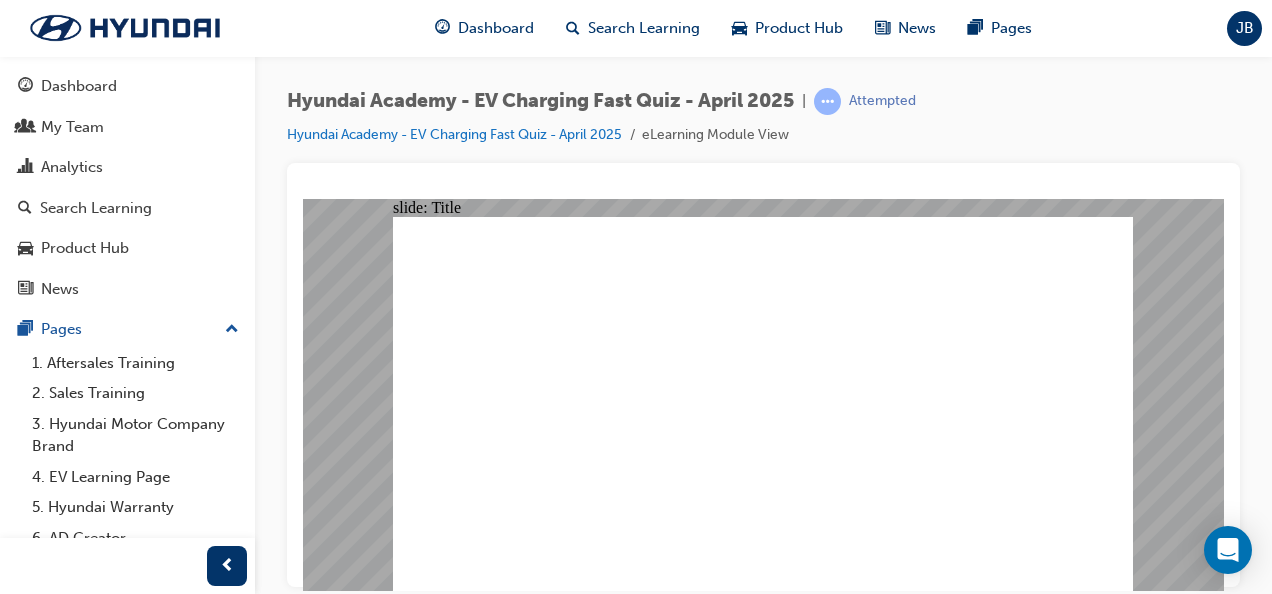 click 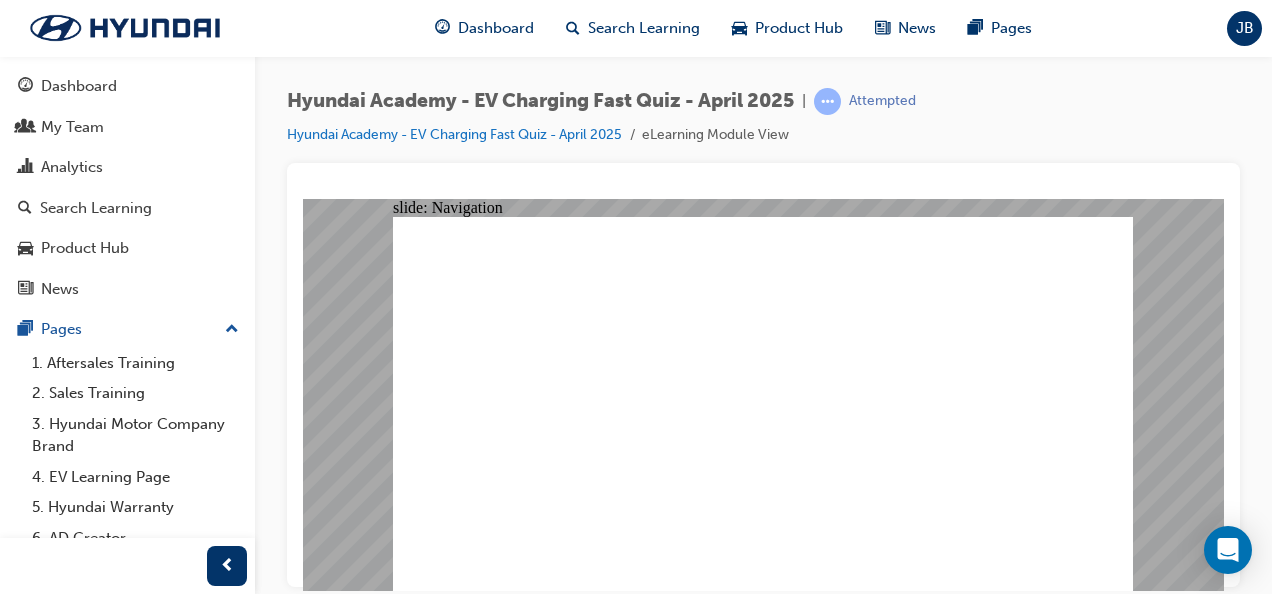 click 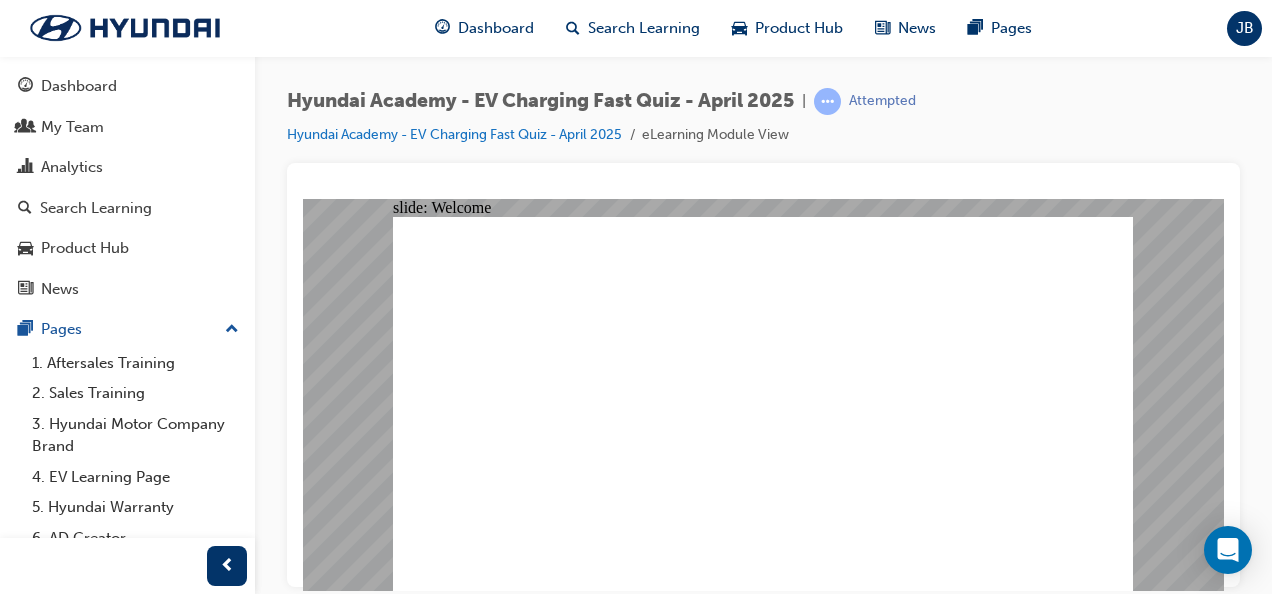 click 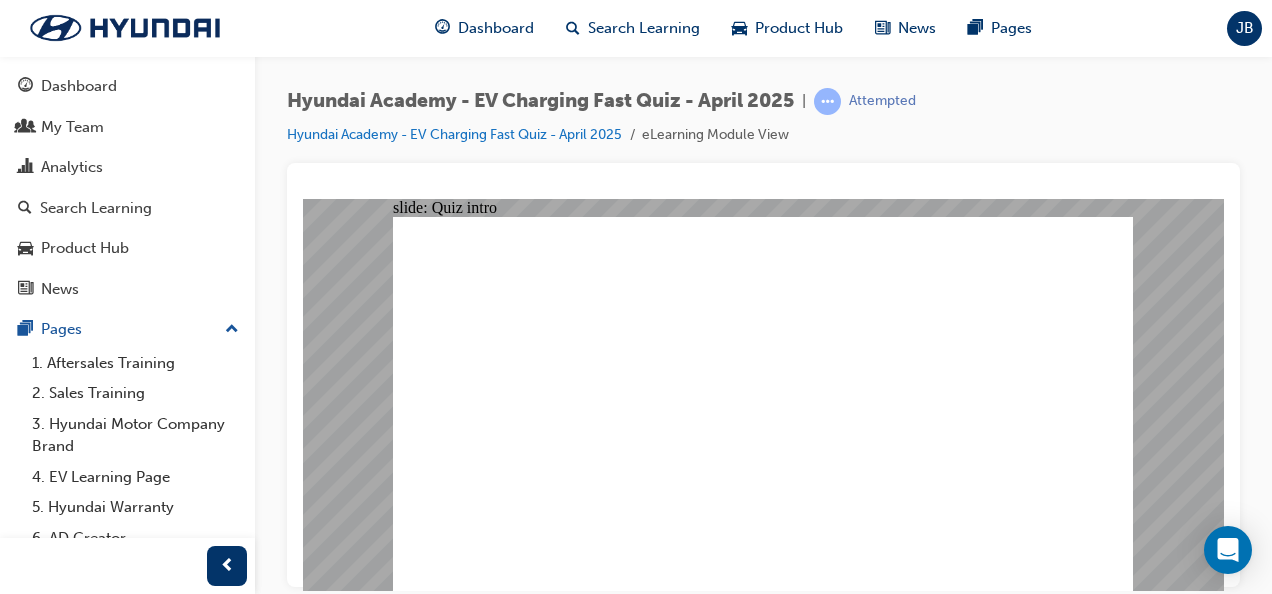 click 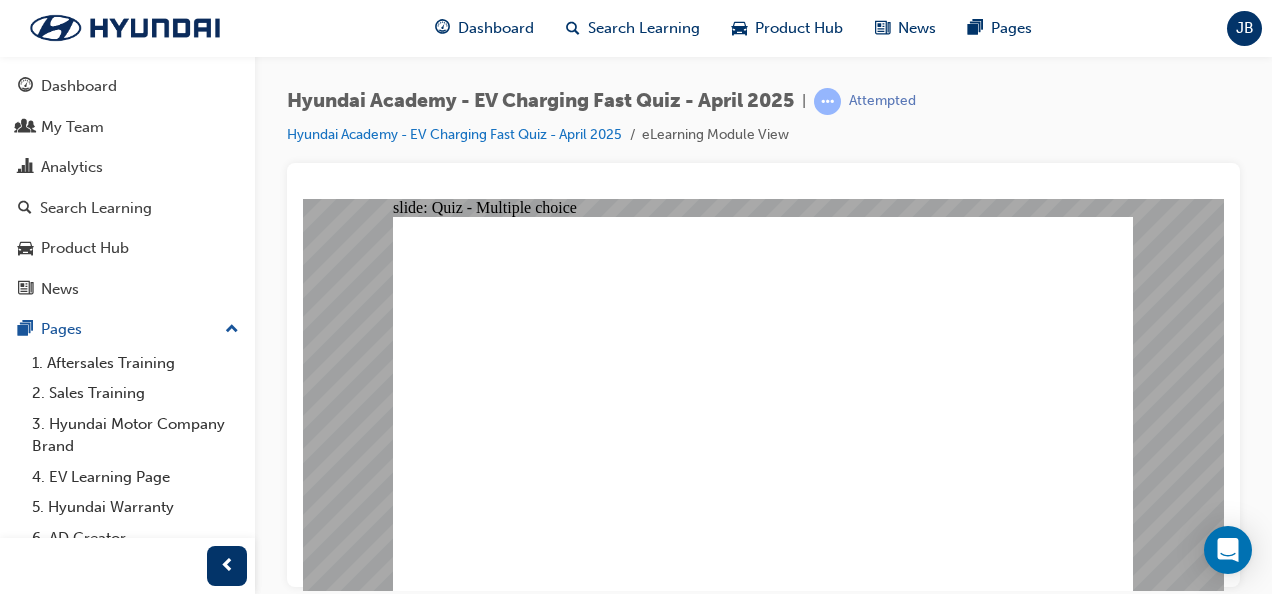 click 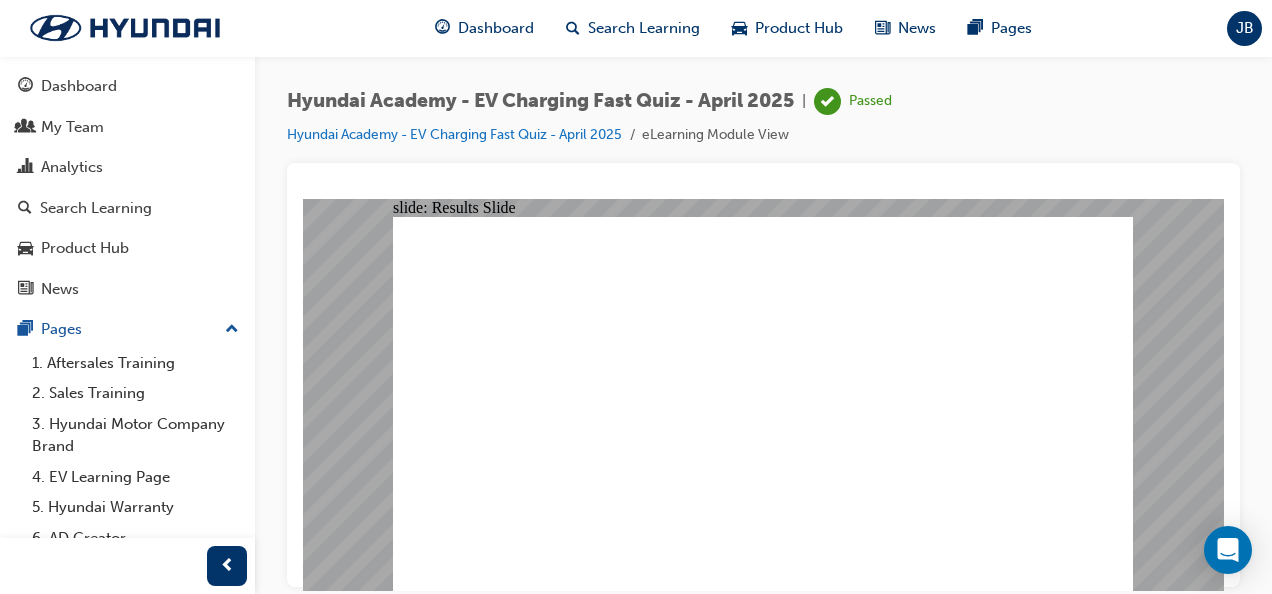 click 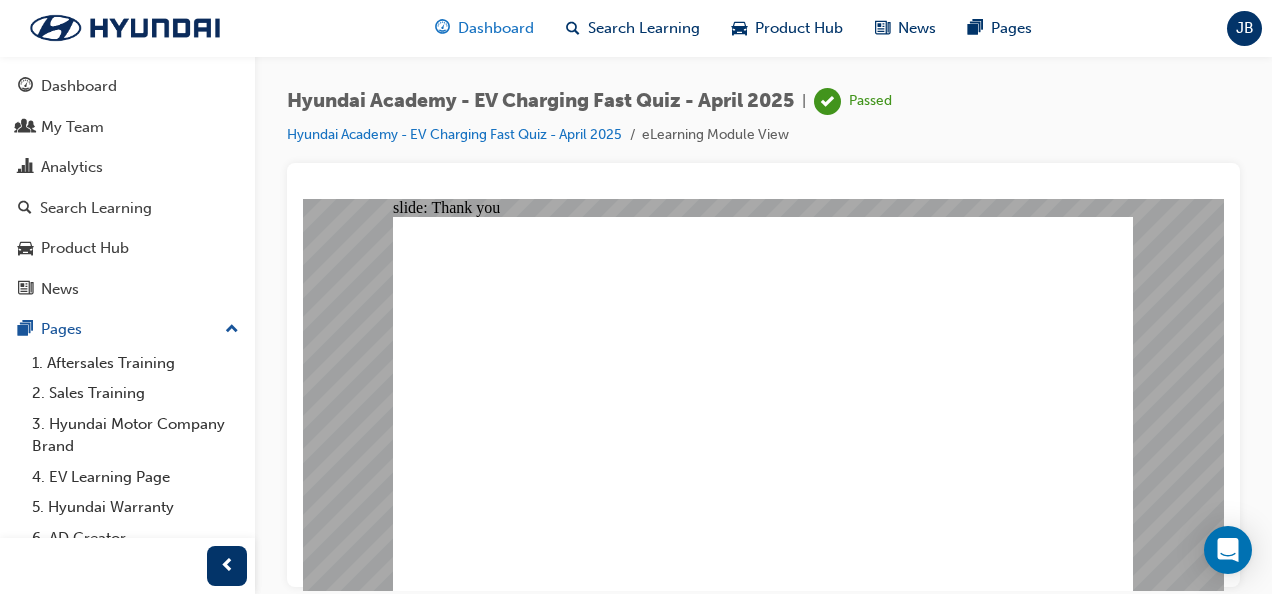 click on "Dashboard" at bounding box center (496, 28) 